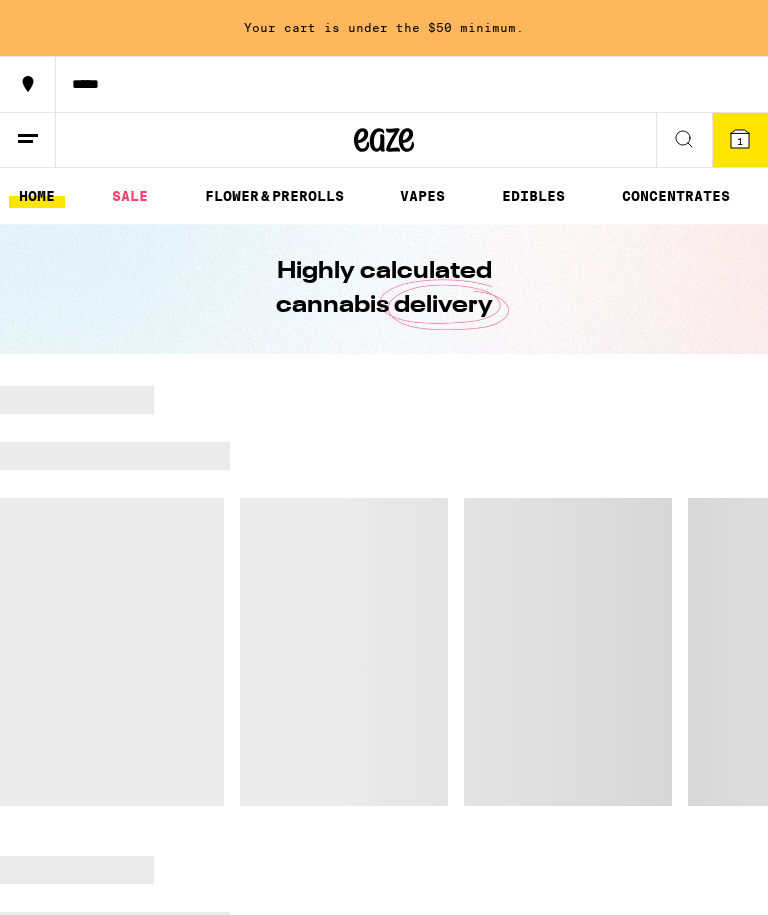 scroll, scrollTop: 0, scrollLeft: 0, axis: both 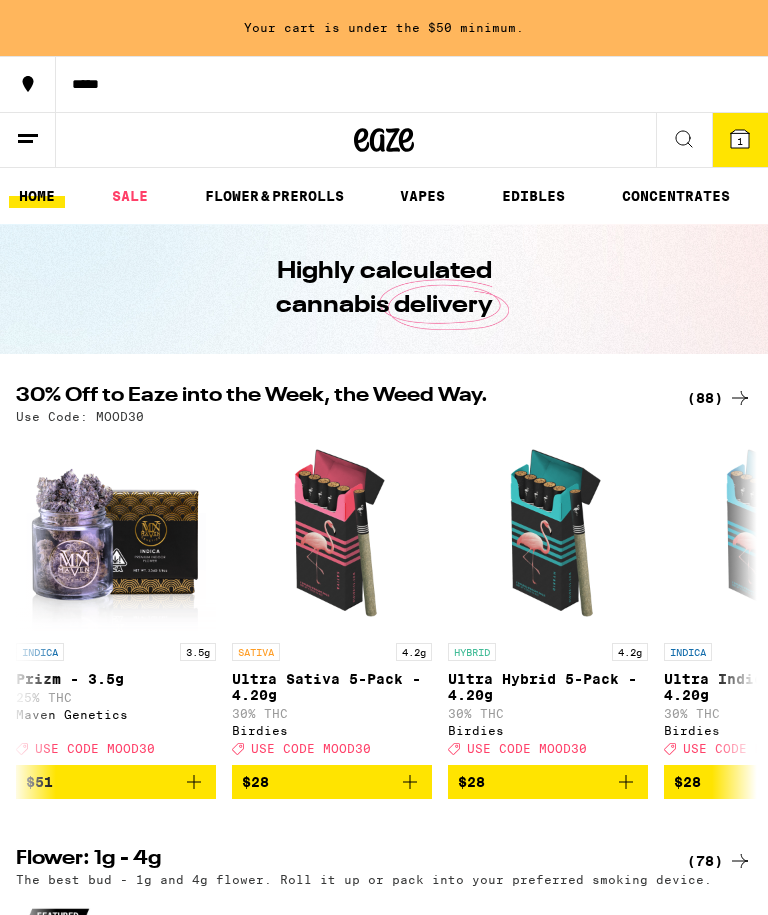 click 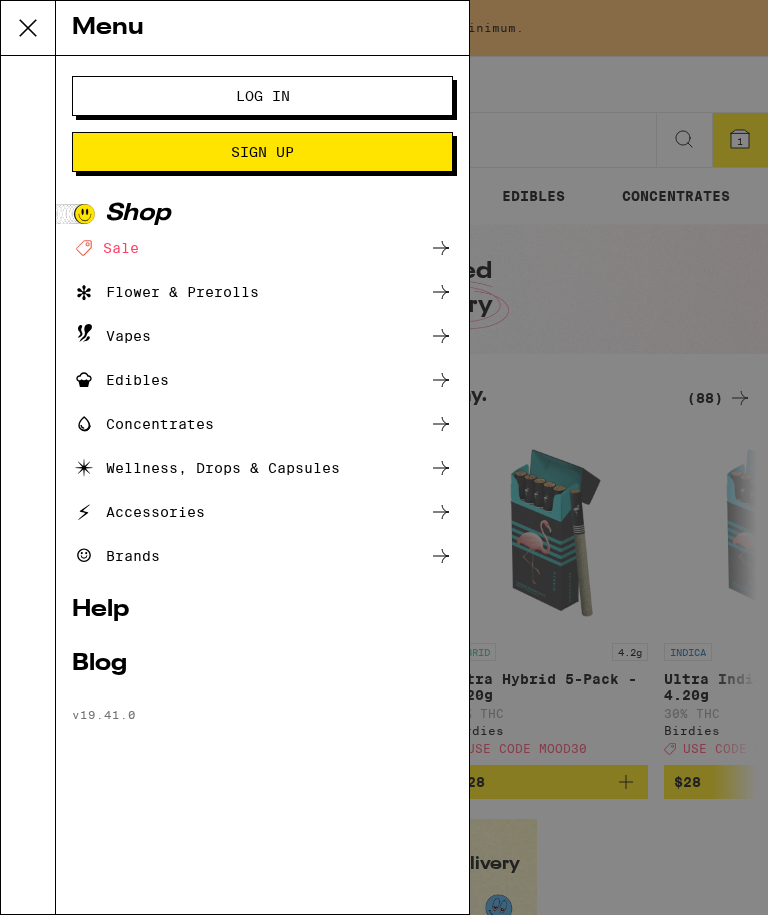 scroll, scrollTop: 0, scrollLeft: 0, axis: both 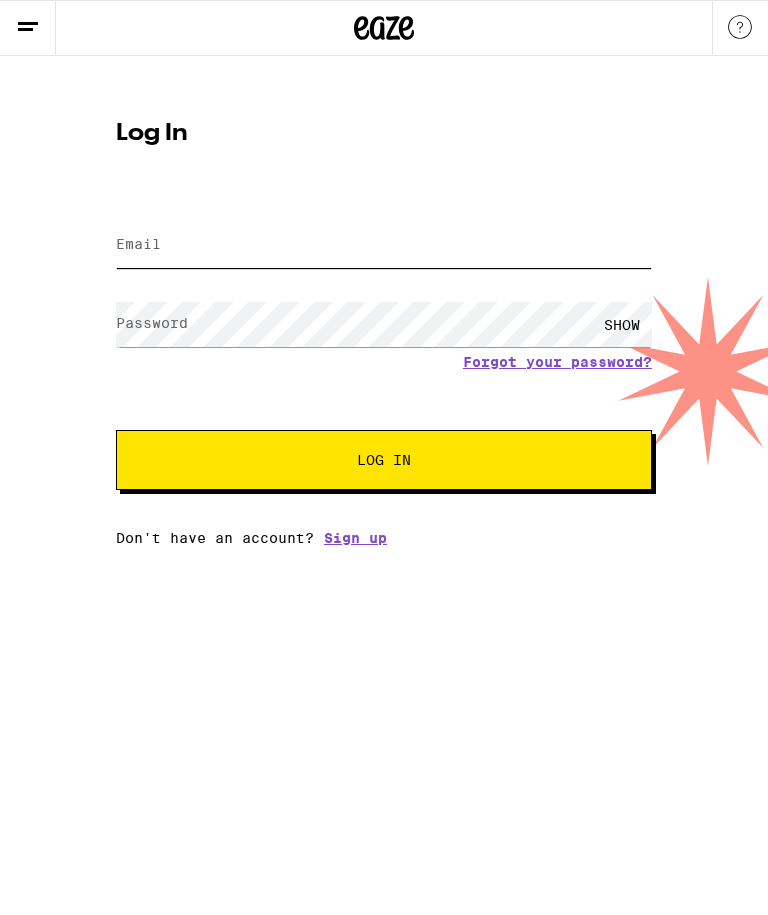 click on "Email" at bounding box center [384, 245] 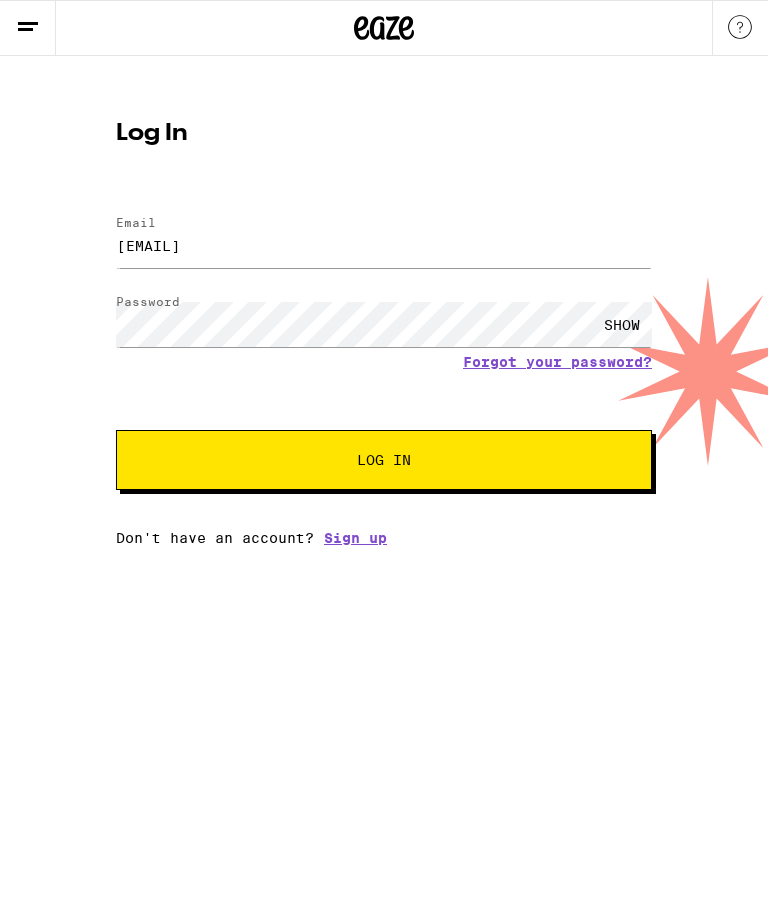 click on "Log In" at bounding box center [384, 460] 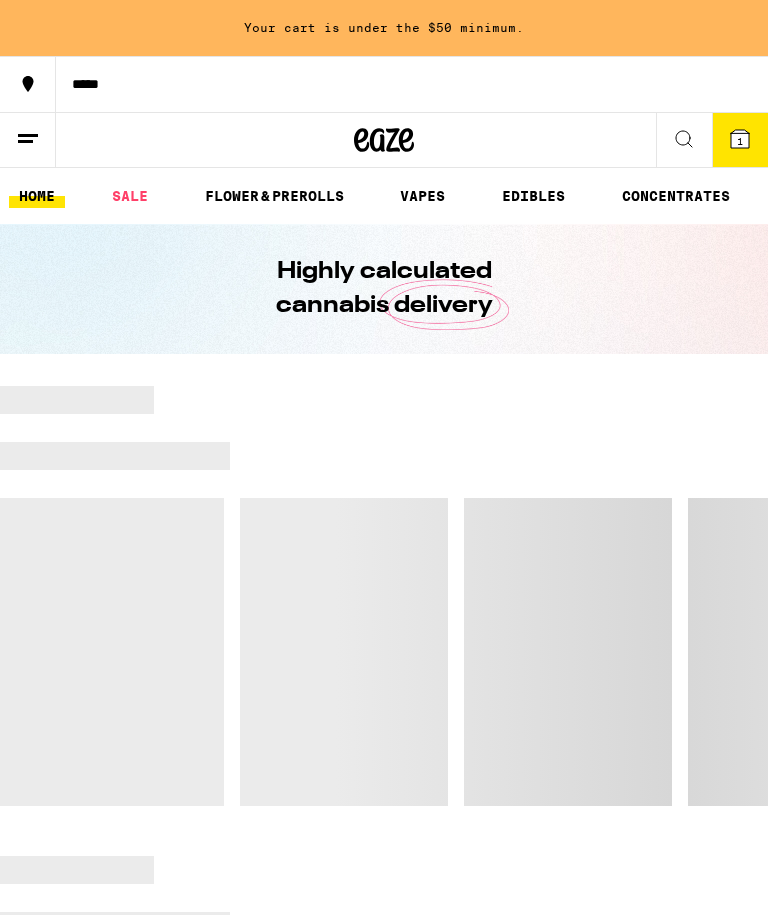 scroll, scrollTop: 0, scrollLeft: 0, axis: both 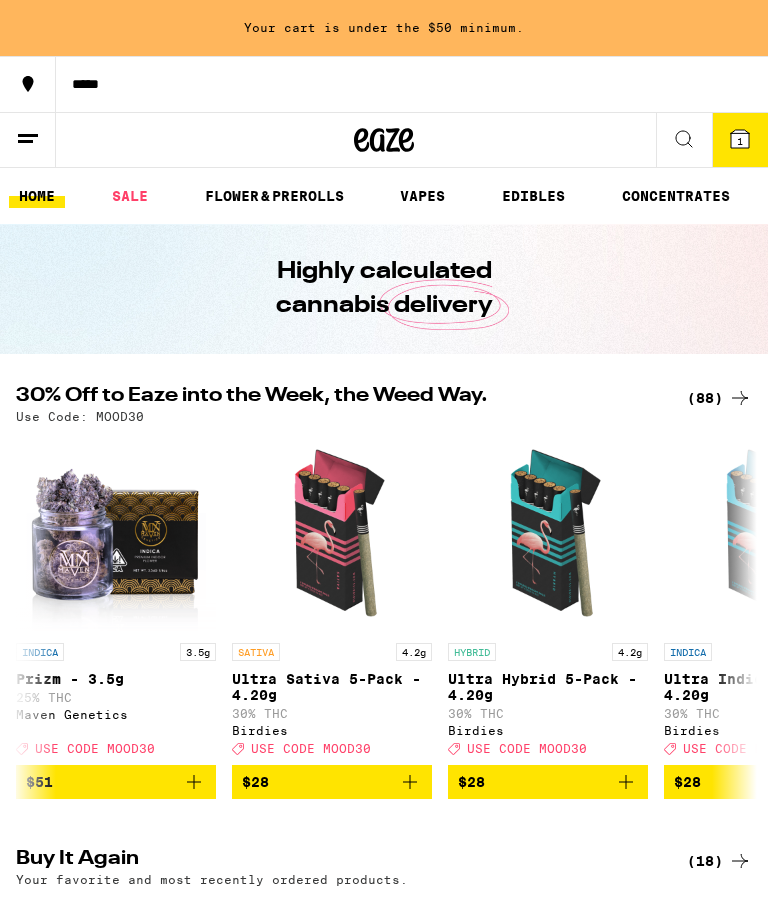 click 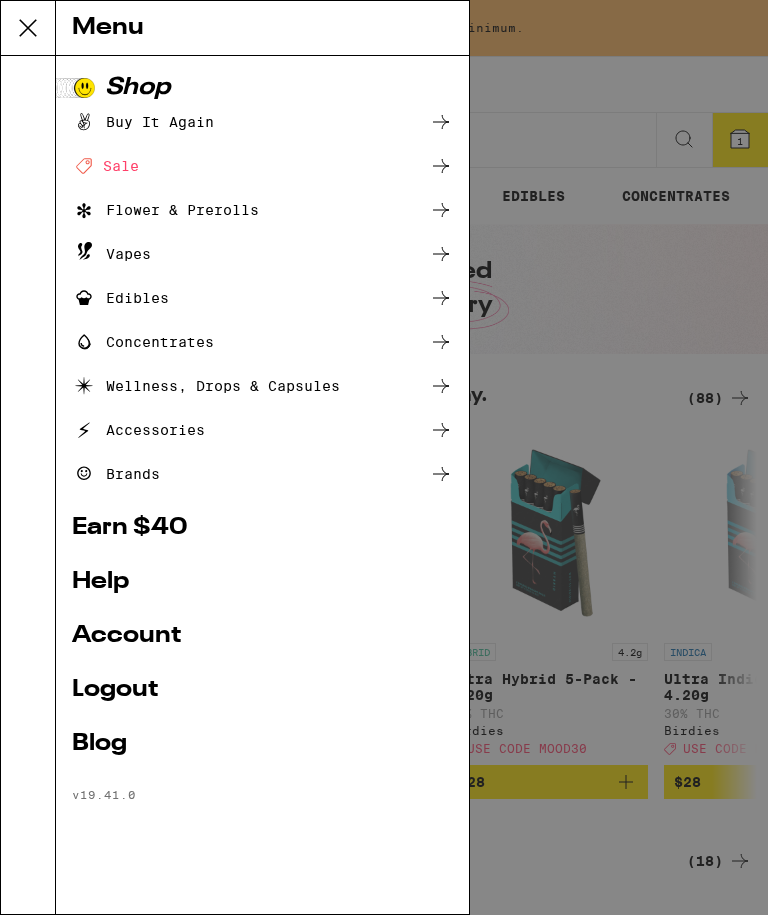 click on "Account" at bounding box center (262, 636) 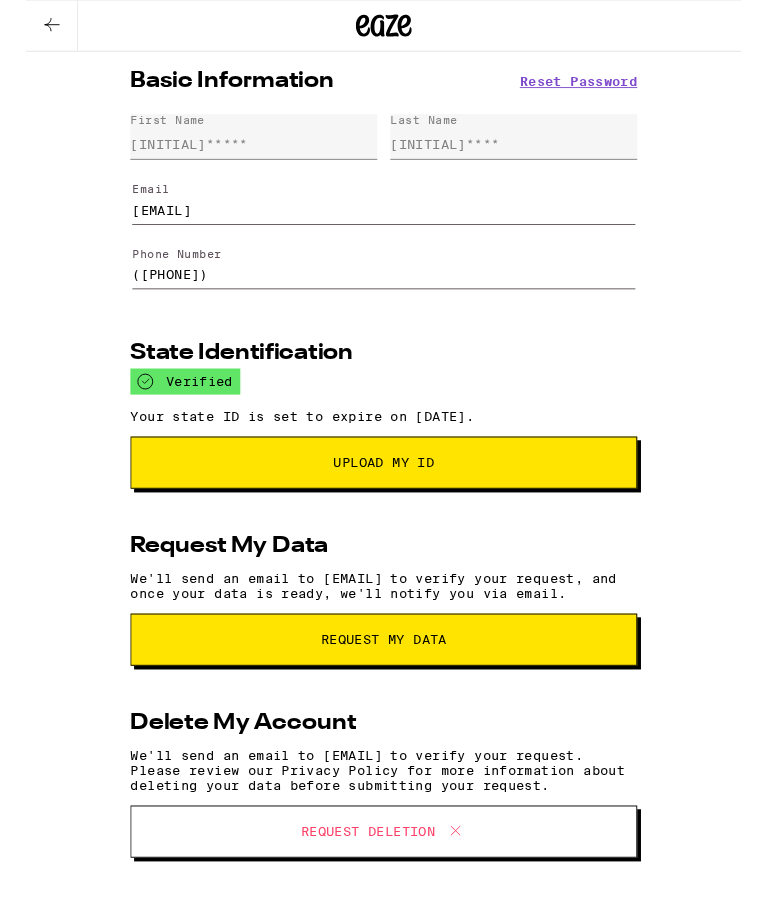 scroll, scrollTop: 0, scrollLeft: 0, axis: both 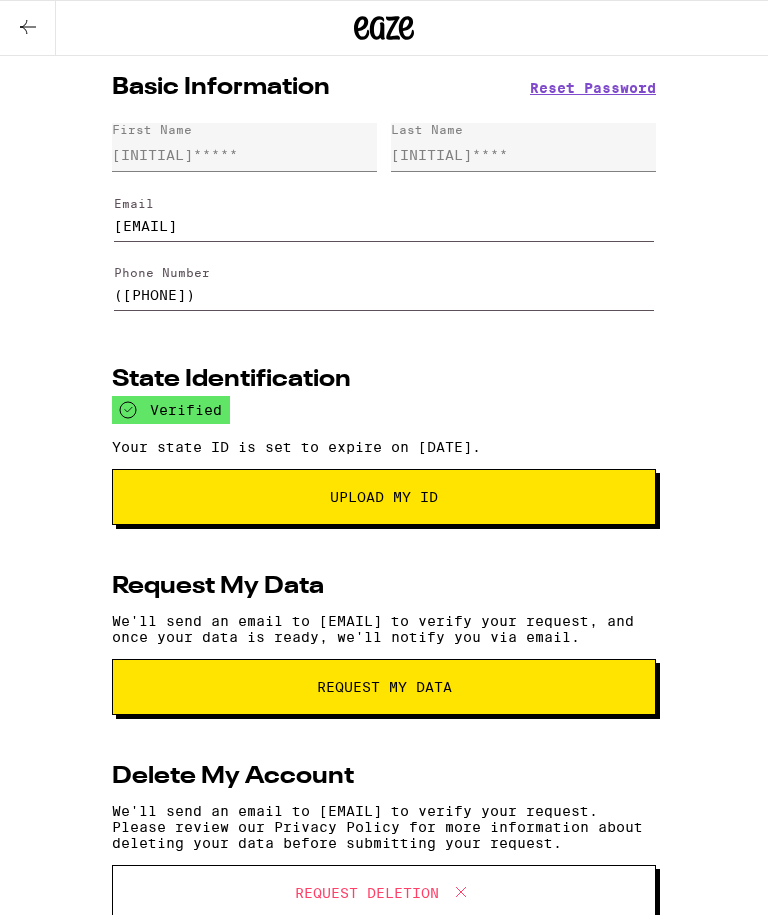 click at bounding box center (28, 28) 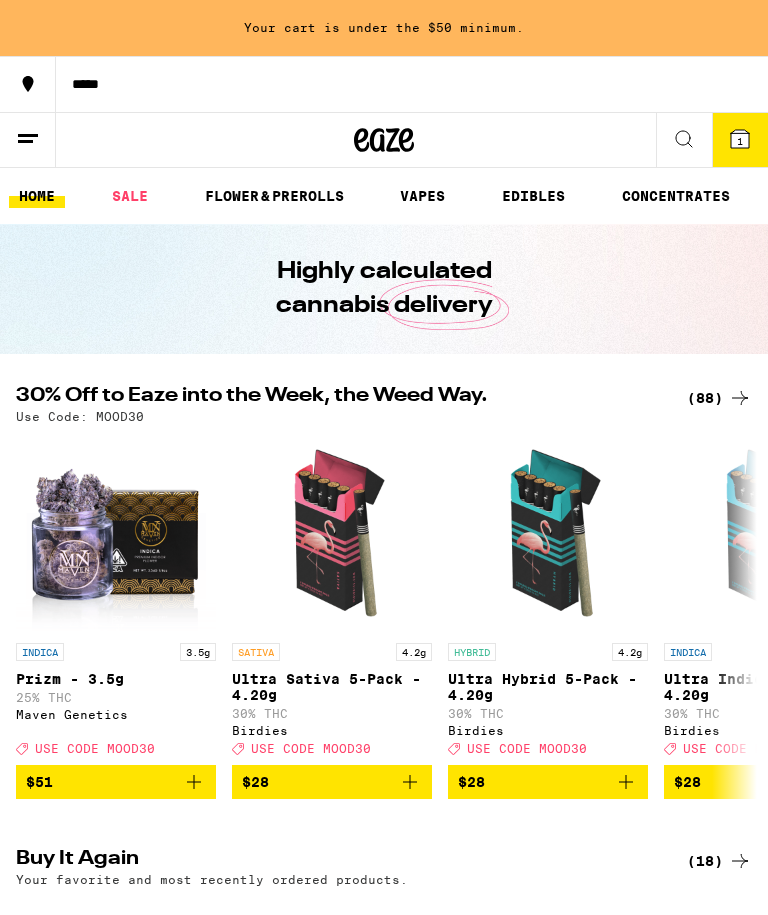 scroll, scrollTop: 0, scrollLeft: 0, axis: both 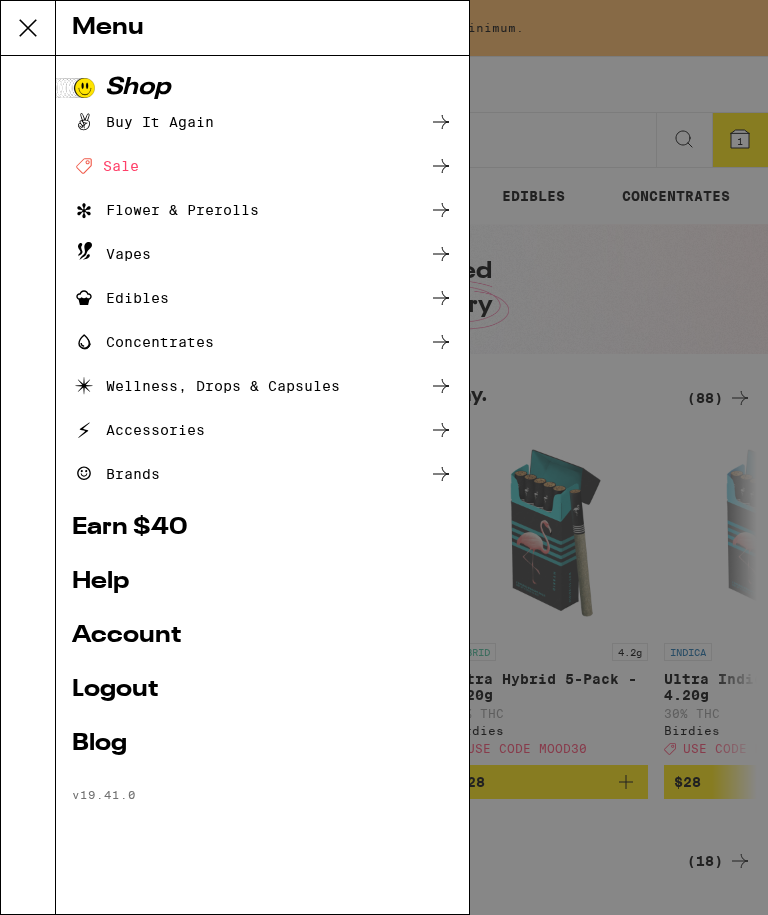 click on "Buy It Again" at bounding box center [143, 122] 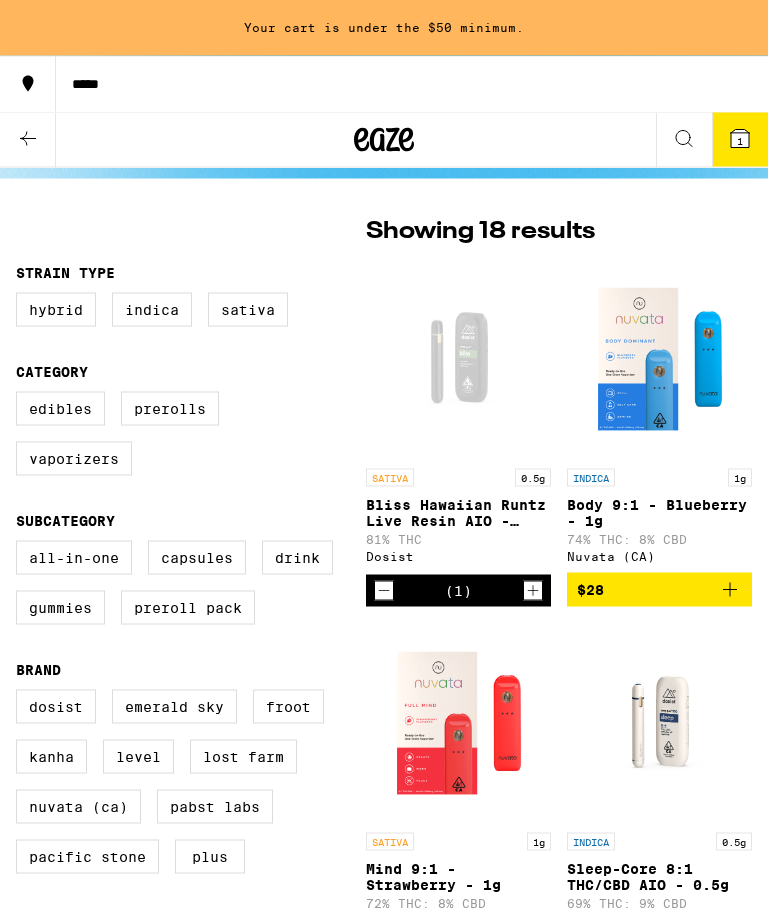 scroll, scrollTop: 0, scrollLeft: 0, axis: both 